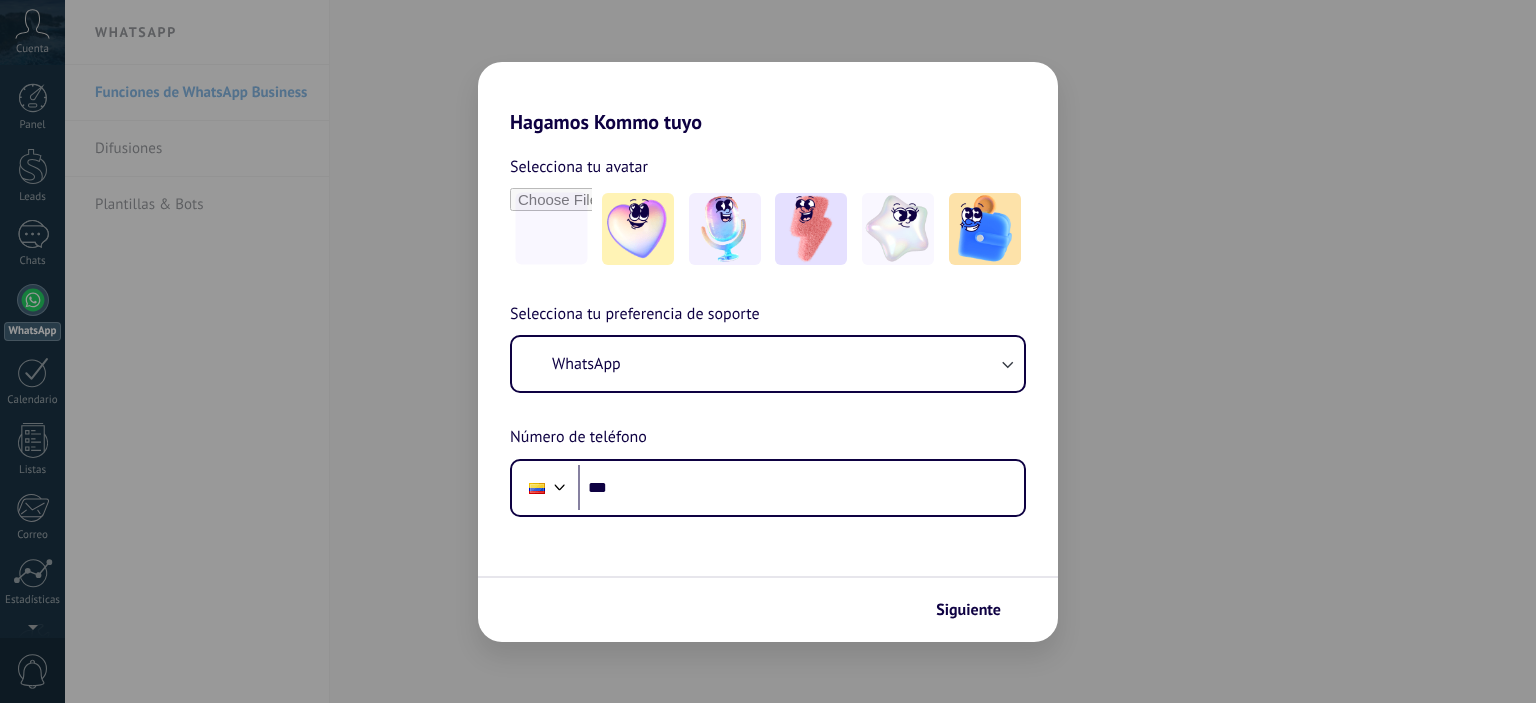 scroll, scrollTop: 0, scrollLeft: 0, axis: both 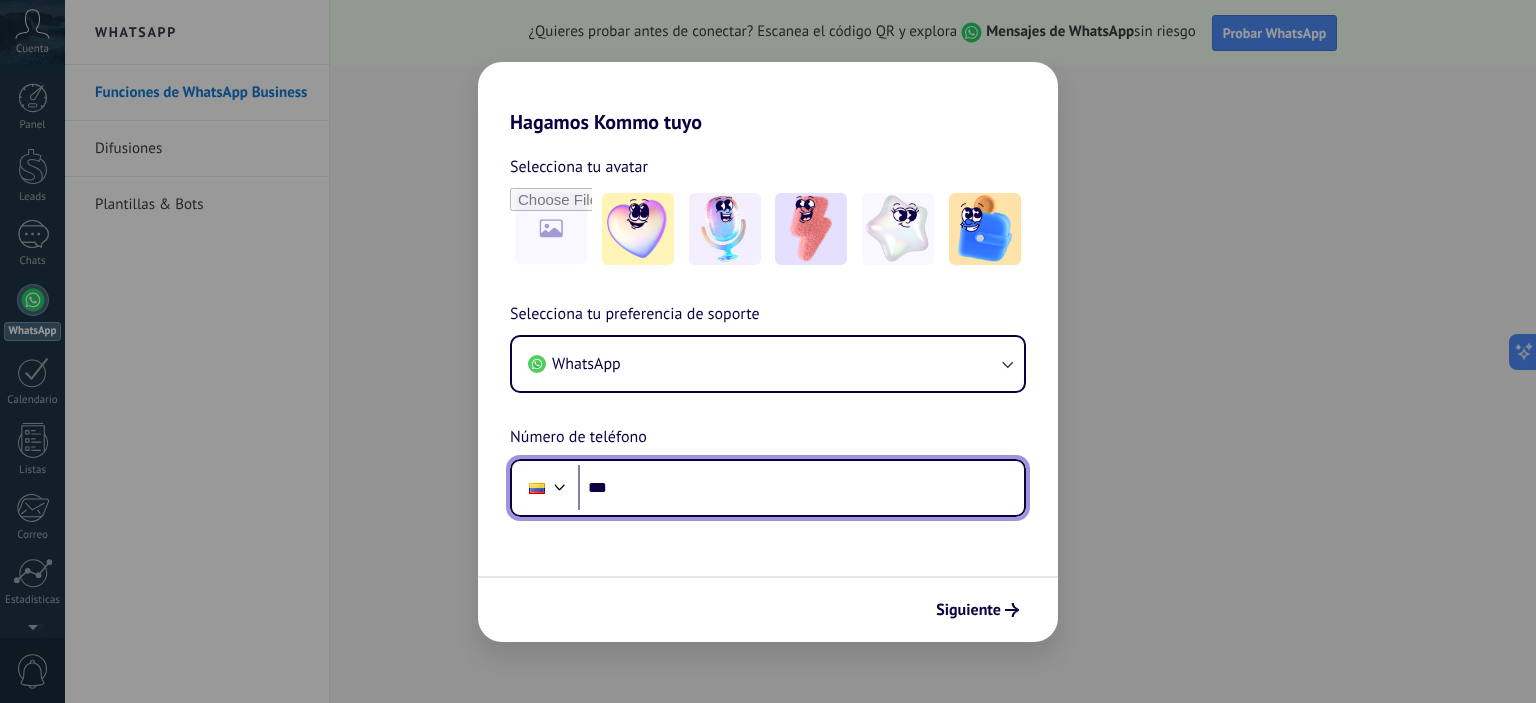 click on "***" at bounding box center (801, 488) 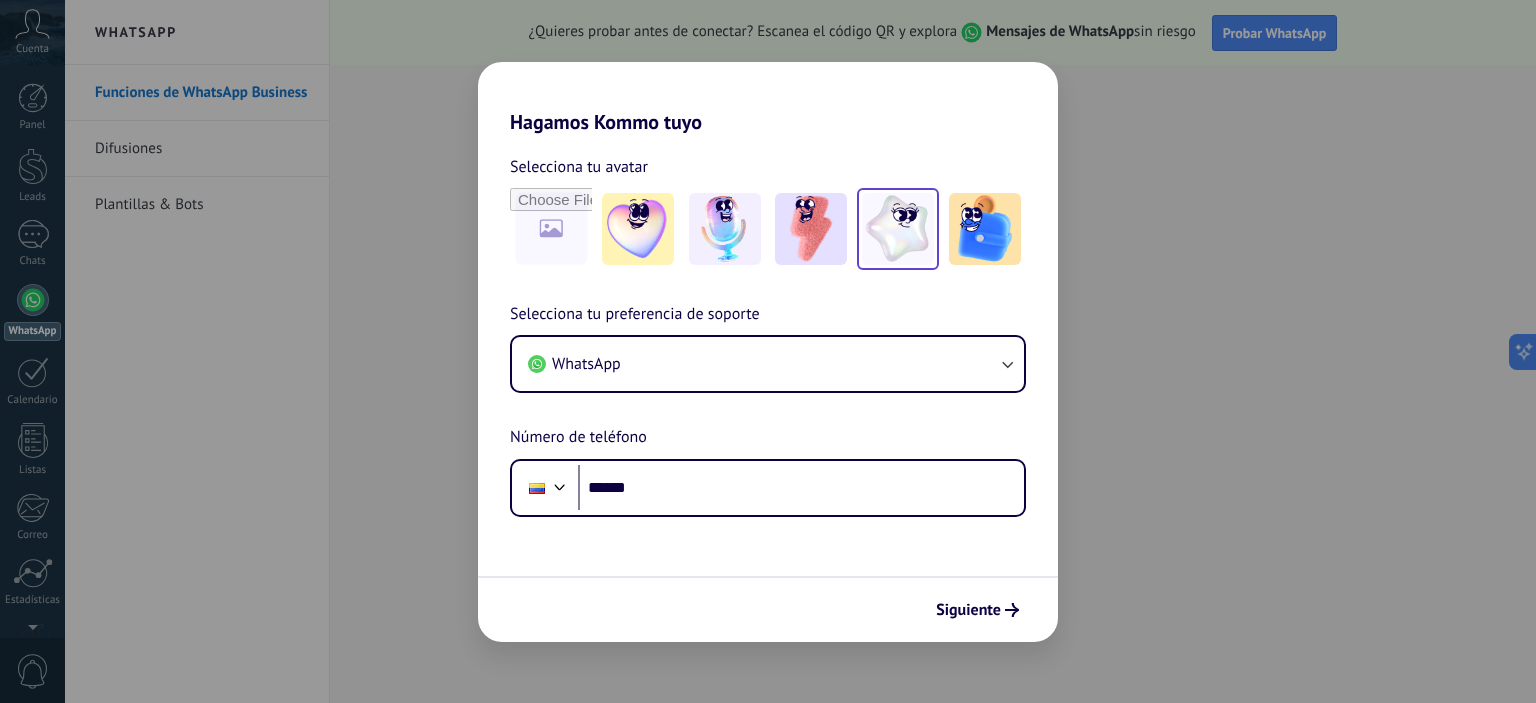 click at bounding box center [898, 229] 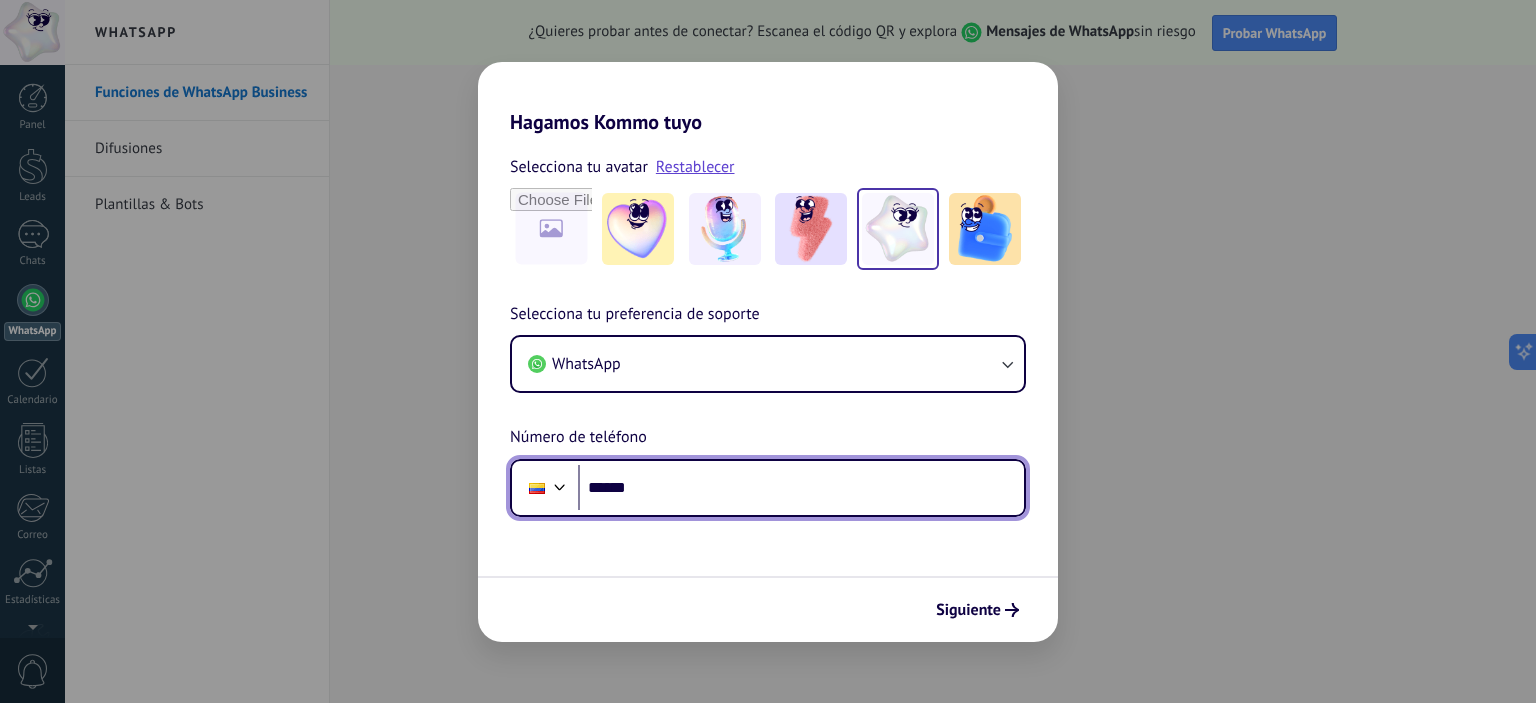 click on "******" at bounding box center [801, 488] 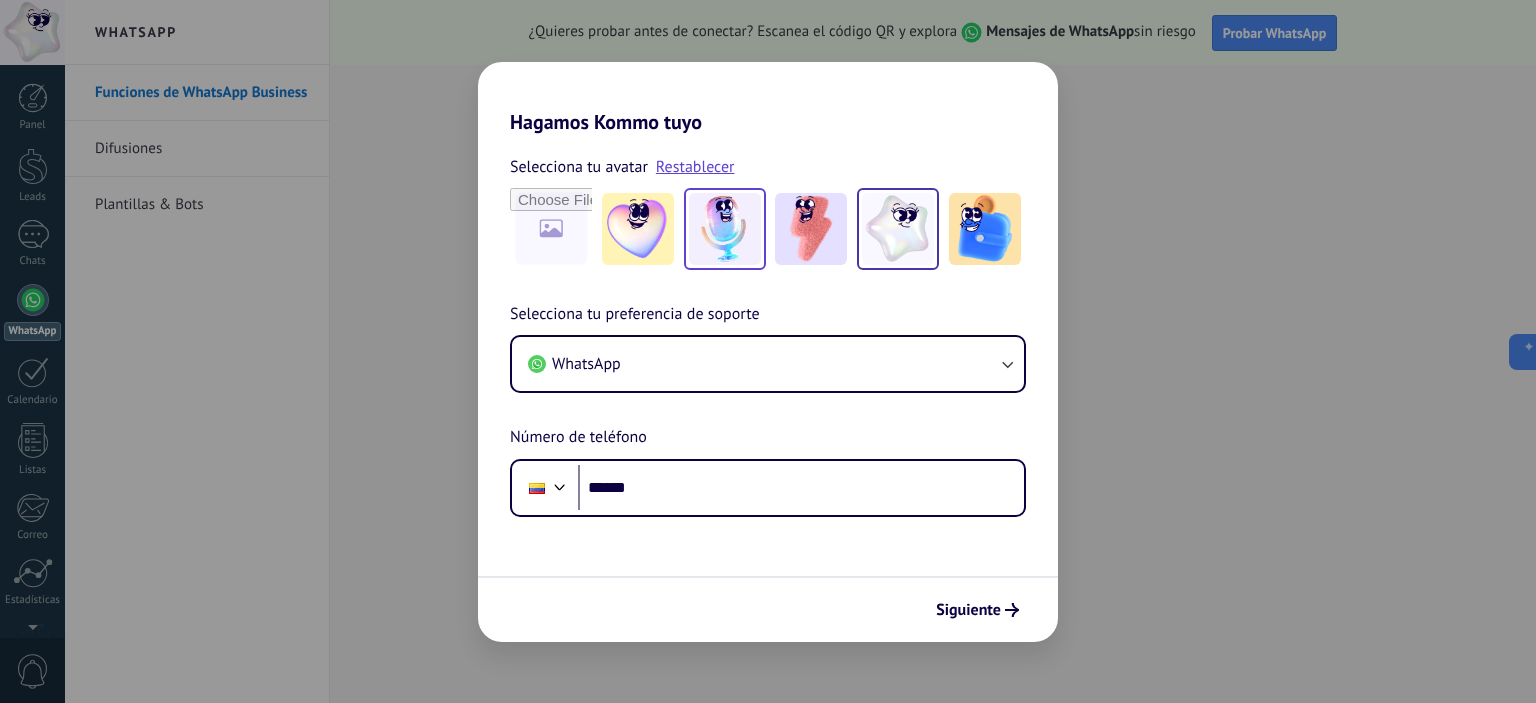 click at bounding box center [725, 229] 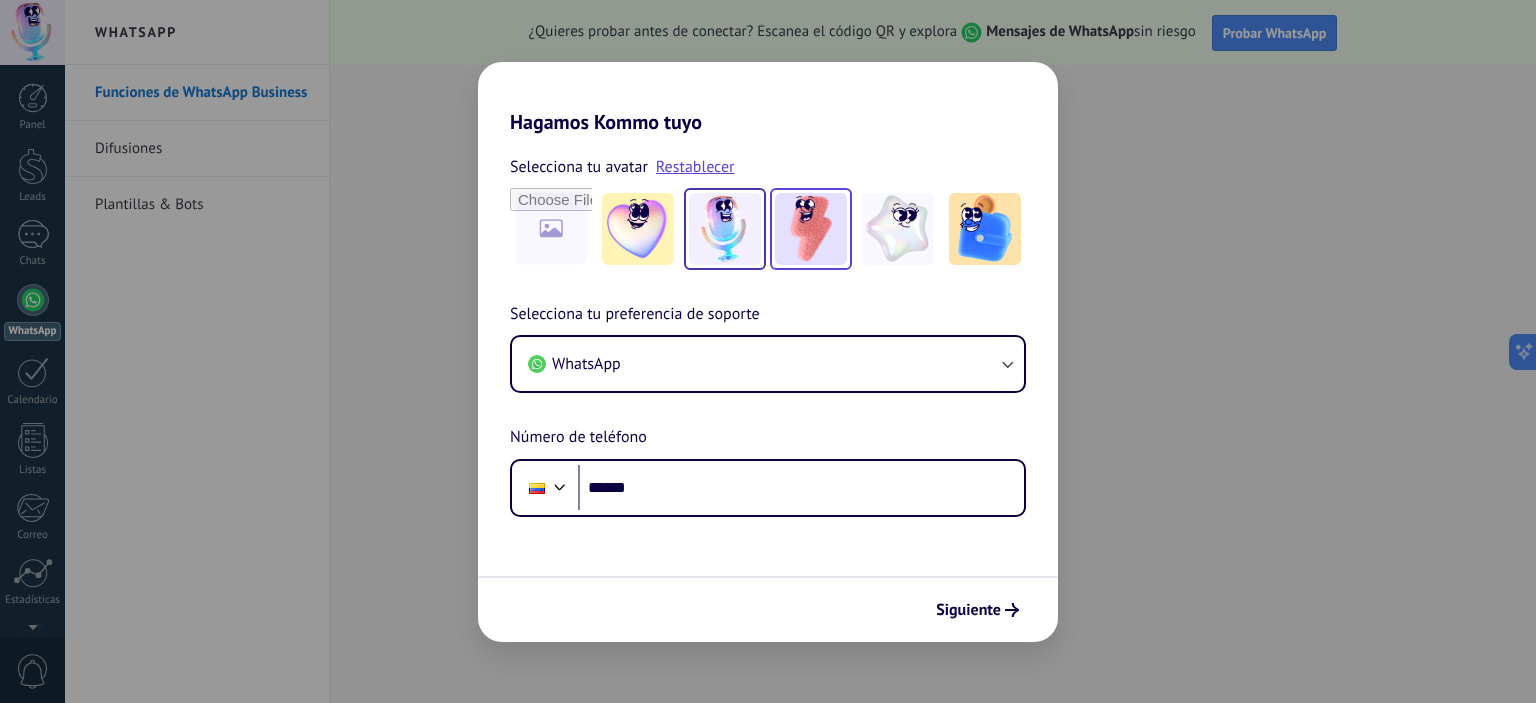 click at bounding box center (811, 229) 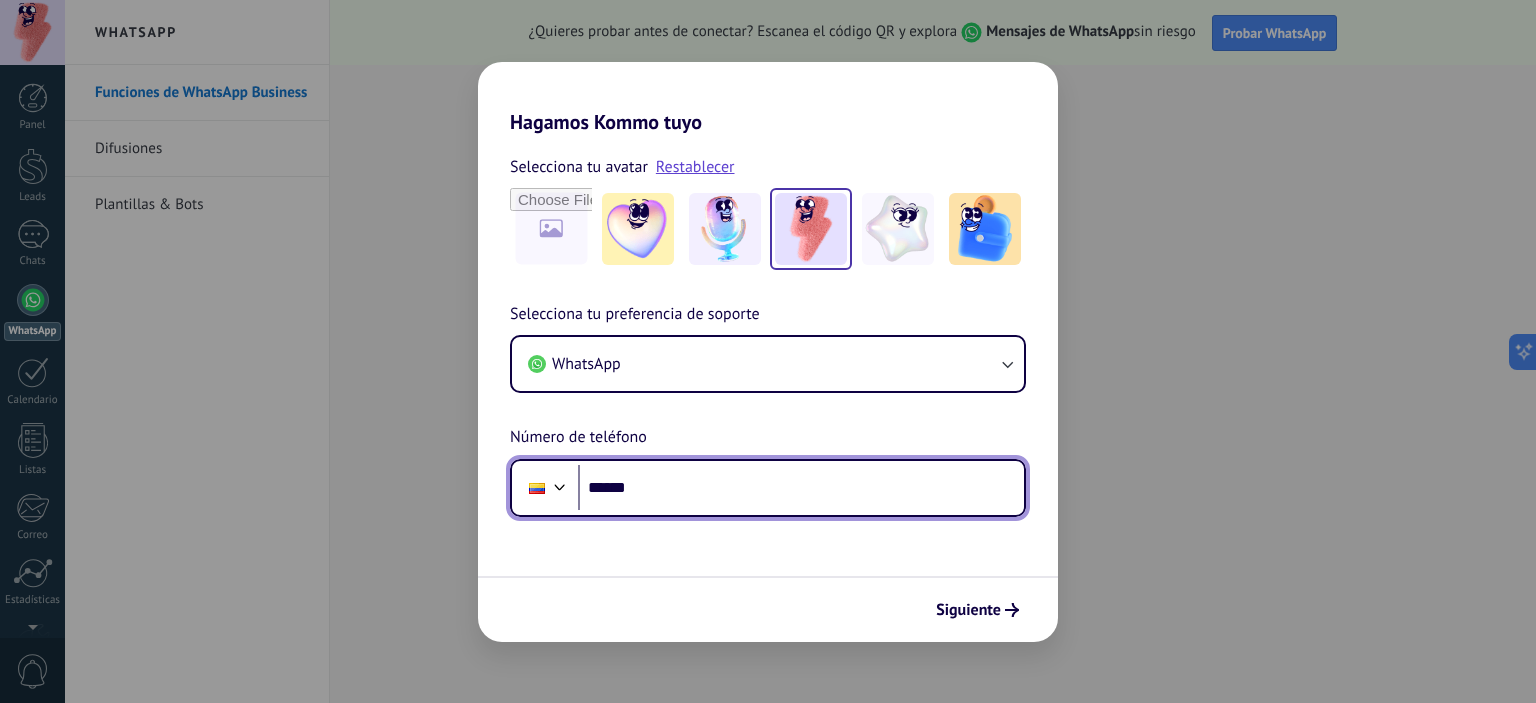 click on "******" at bounding box center [801, 488] 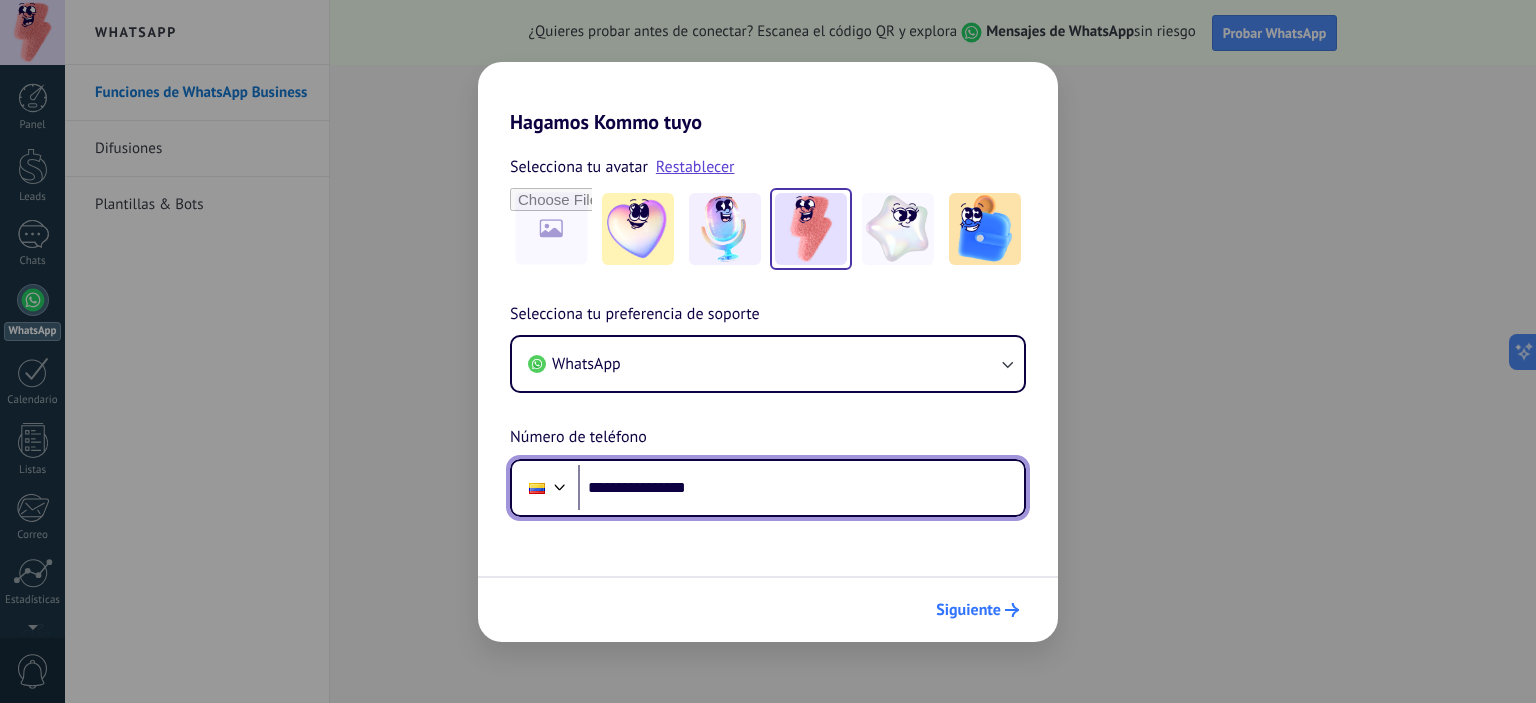 type on "**********" 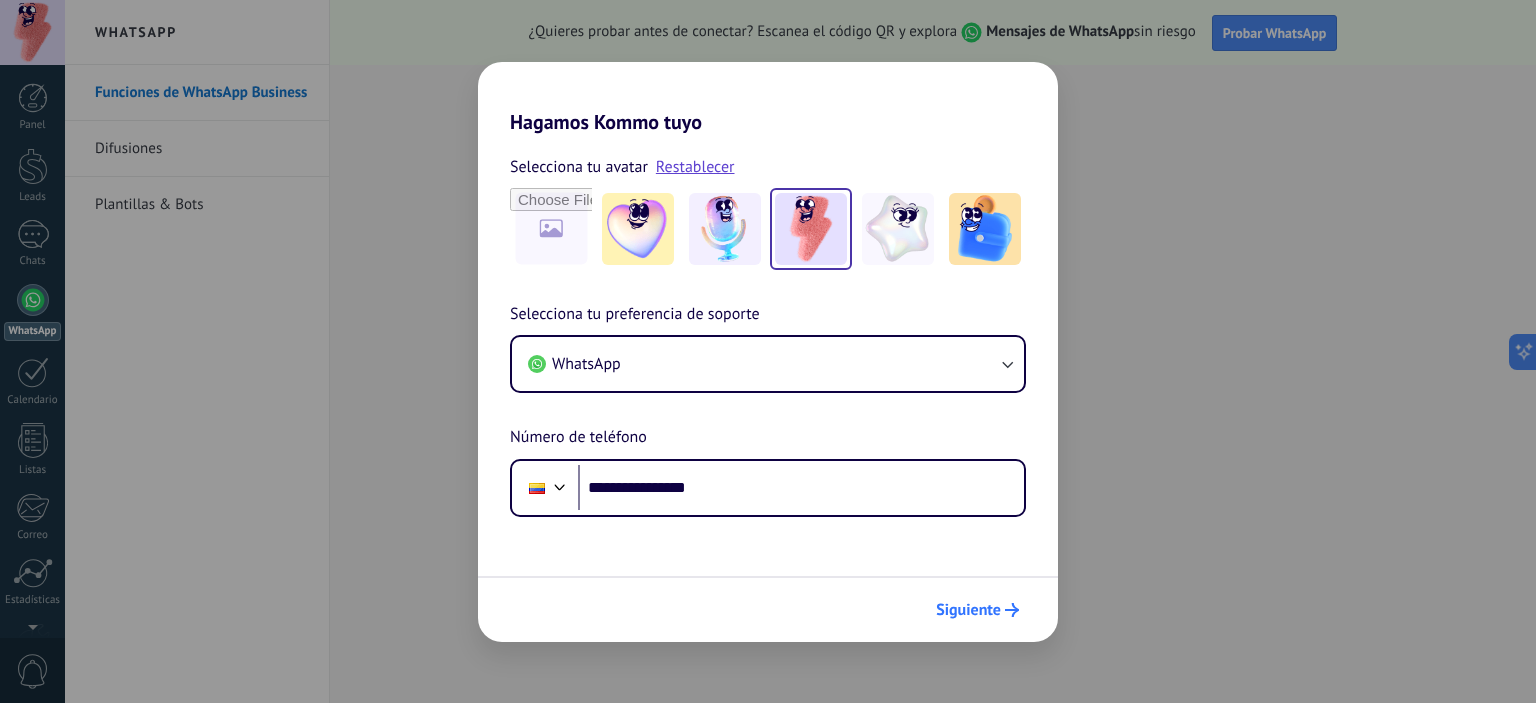 click on "Siguiente" at bounding box center (968, 610) 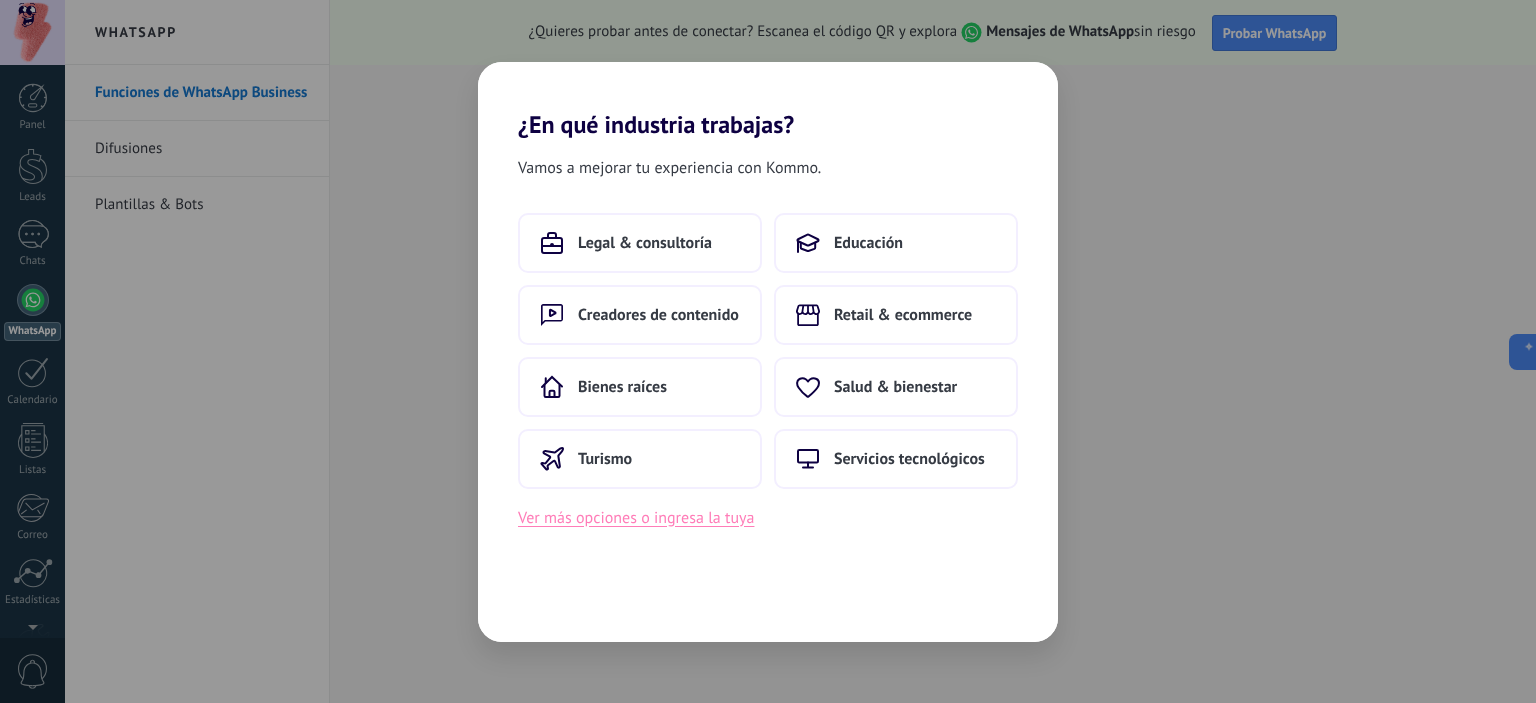 click on "Ver más opciones o ingresa la tuya" at bounding box center (636, 518) 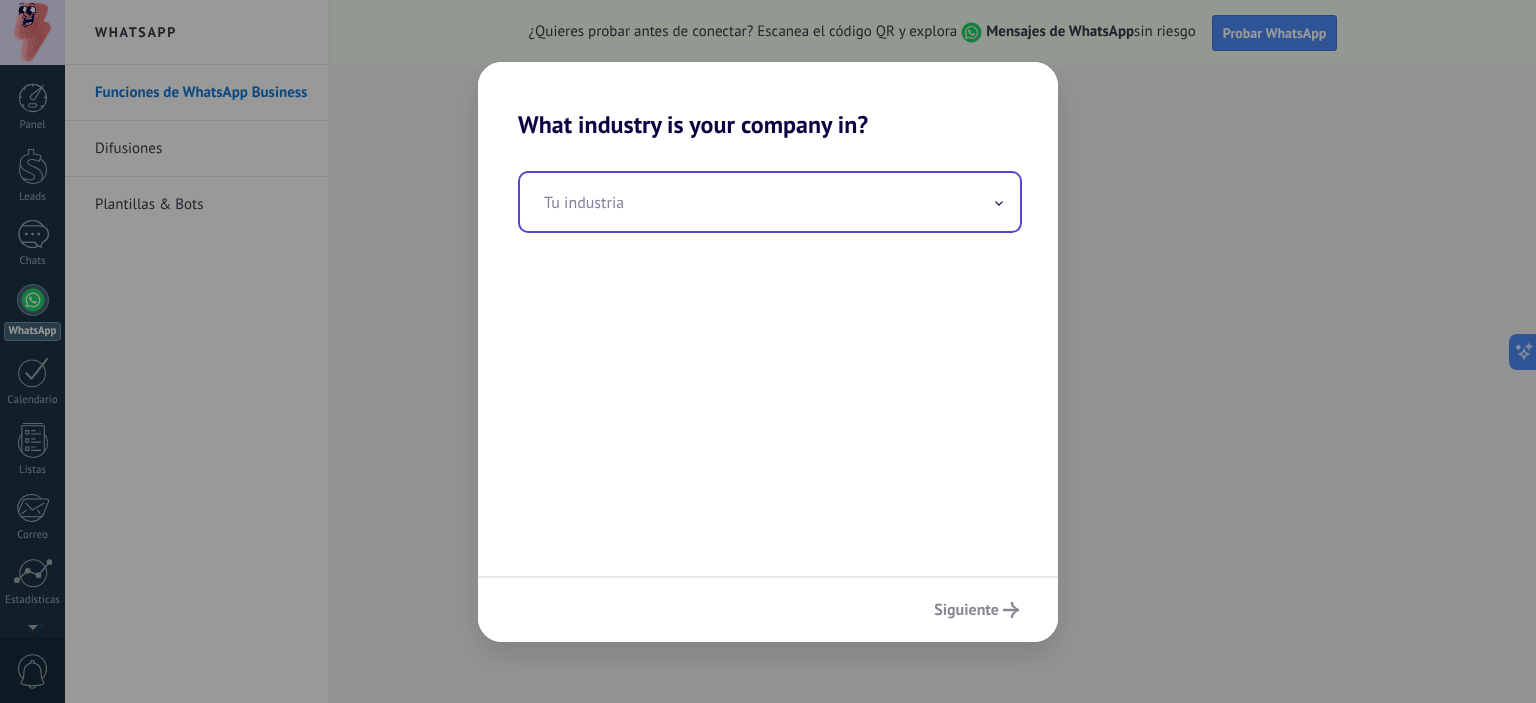 click at bounding box center (770, 202) 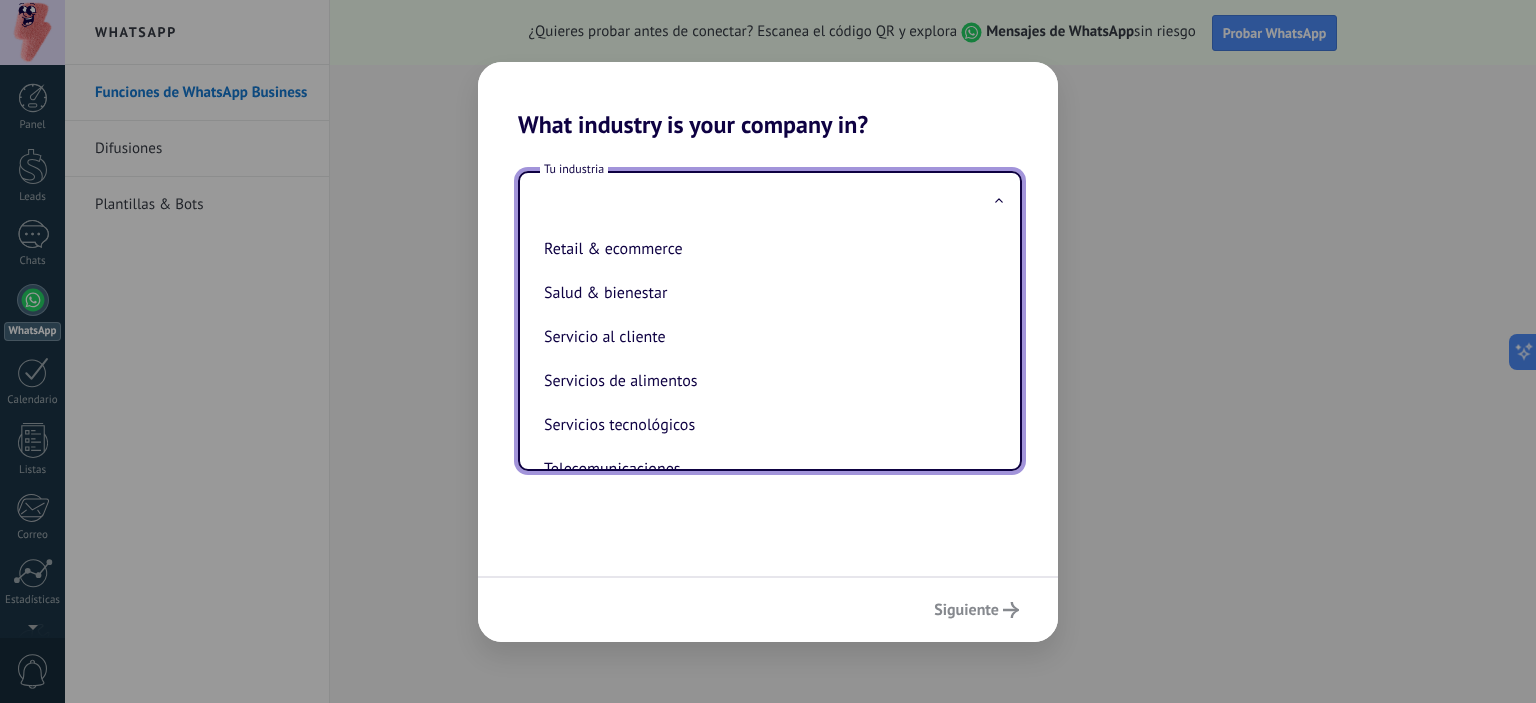 scroll, scrollTop: 442, scrollLeft: 0, axis: vertical 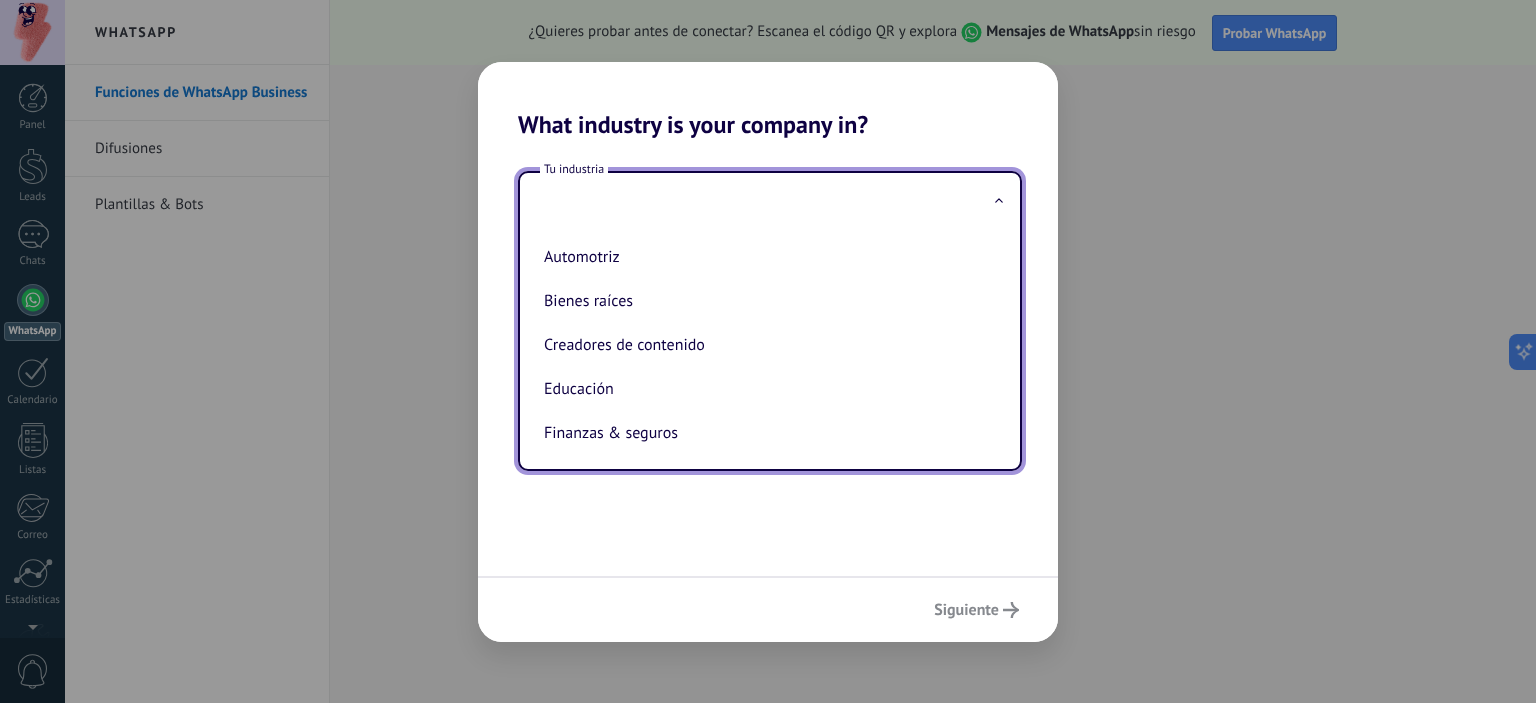 click at bounding box center [770, 202] 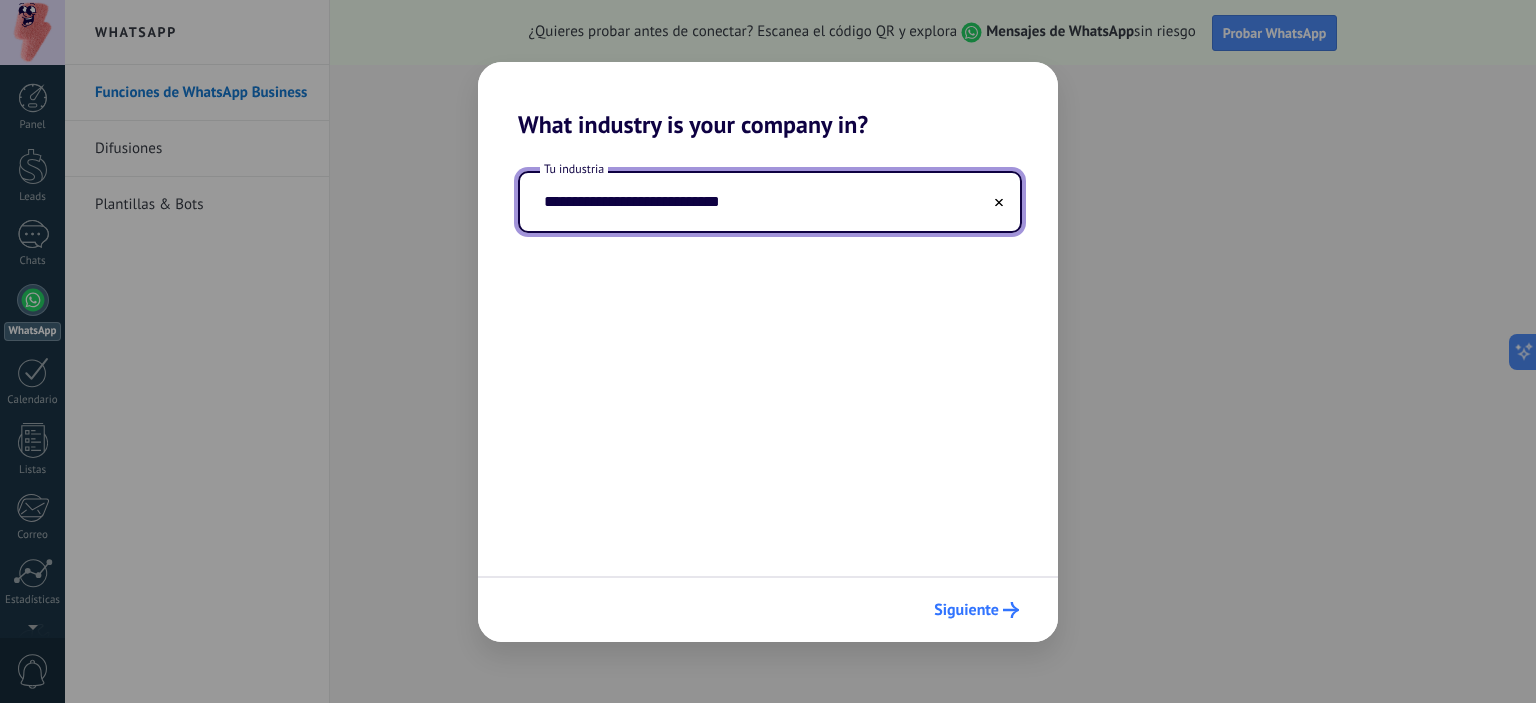 type on "**********" 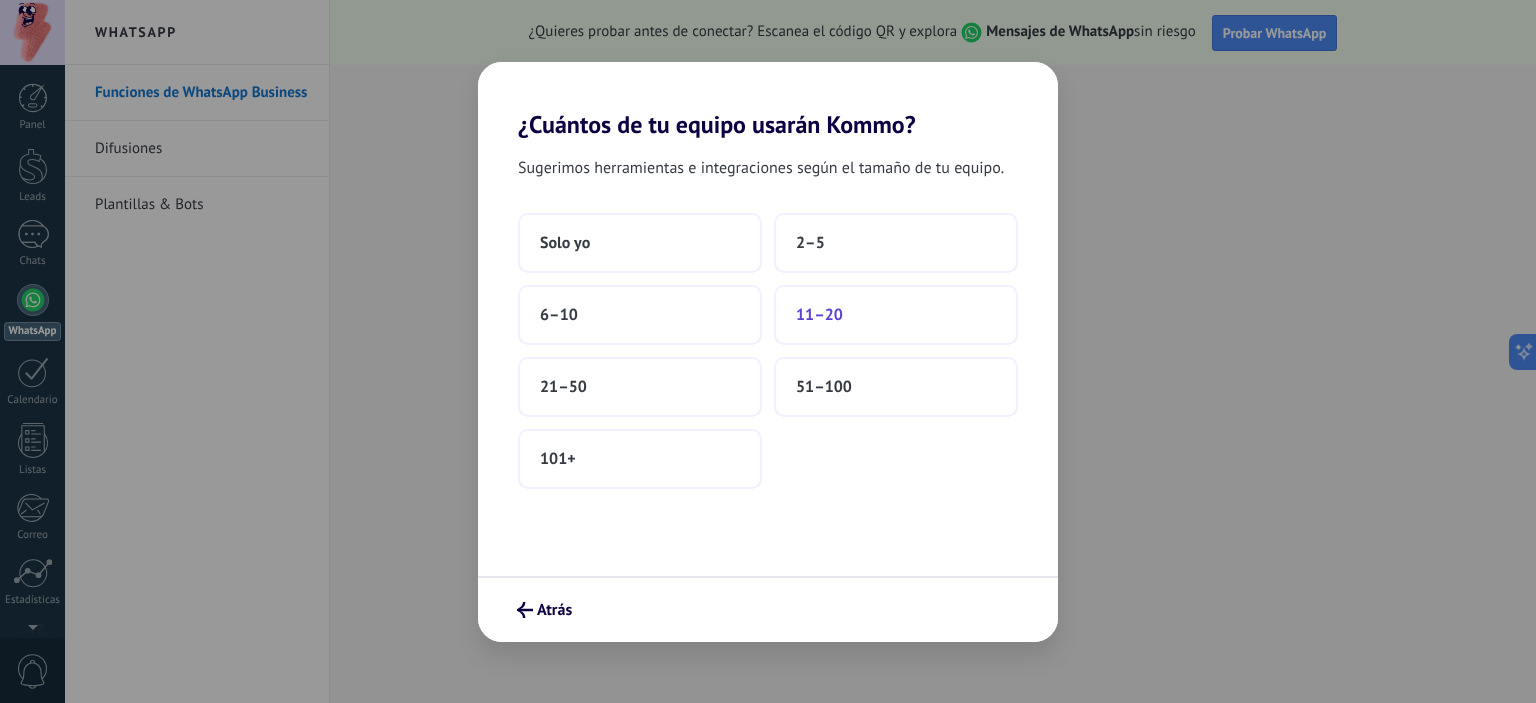 click on "11–20" at bounding box center (819, 315) 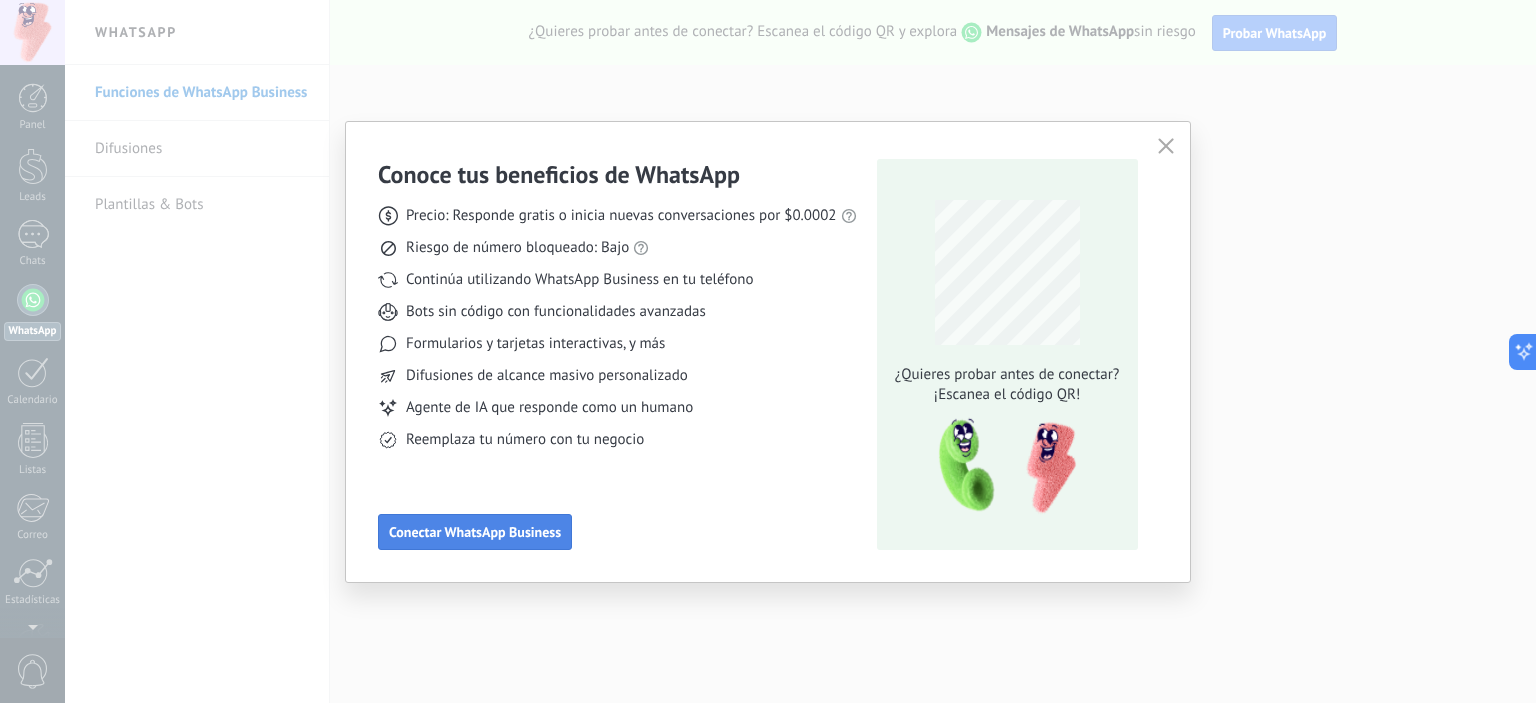 click on "Conectar WhatsApp Business" at bounding box center (475, 532) 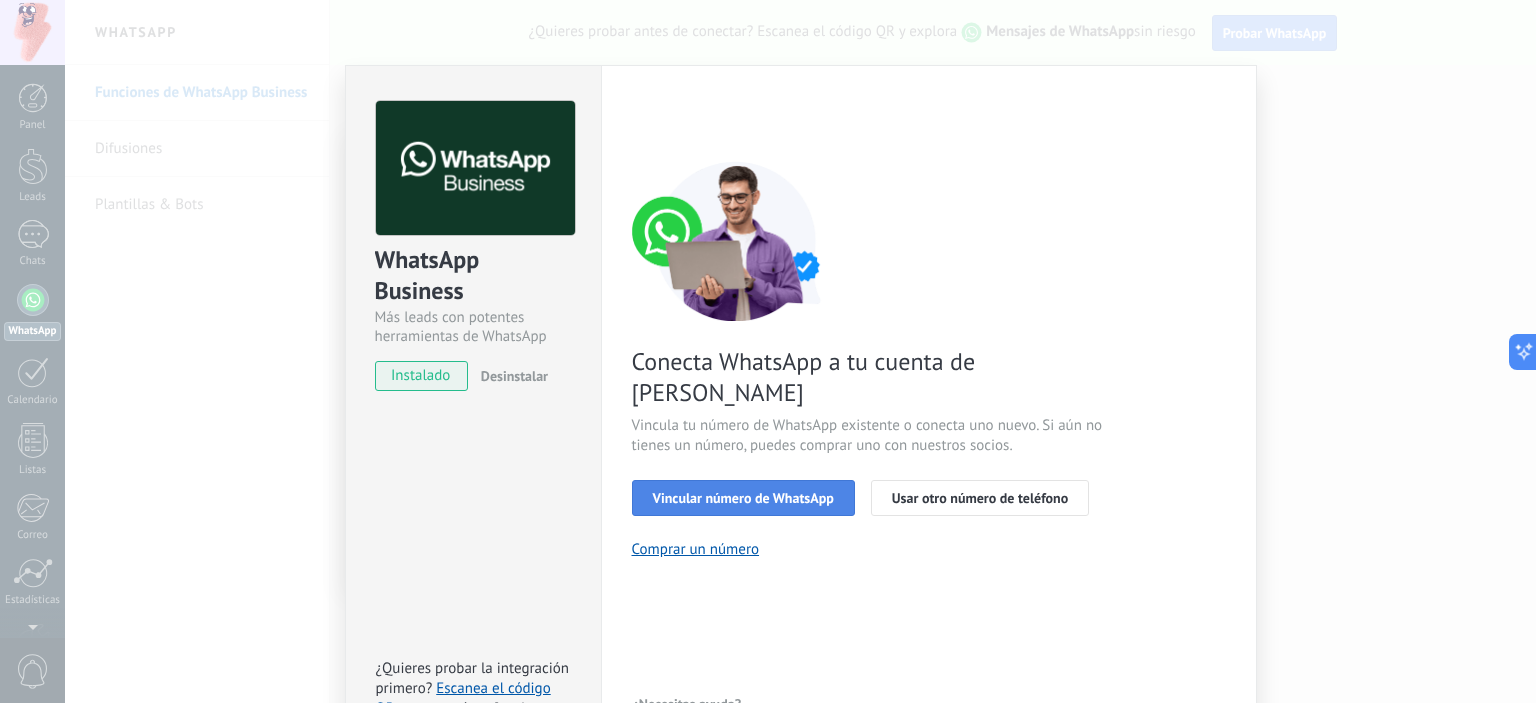 click on "Vincular número de WhatsApp" at bounding box center [743, 498] 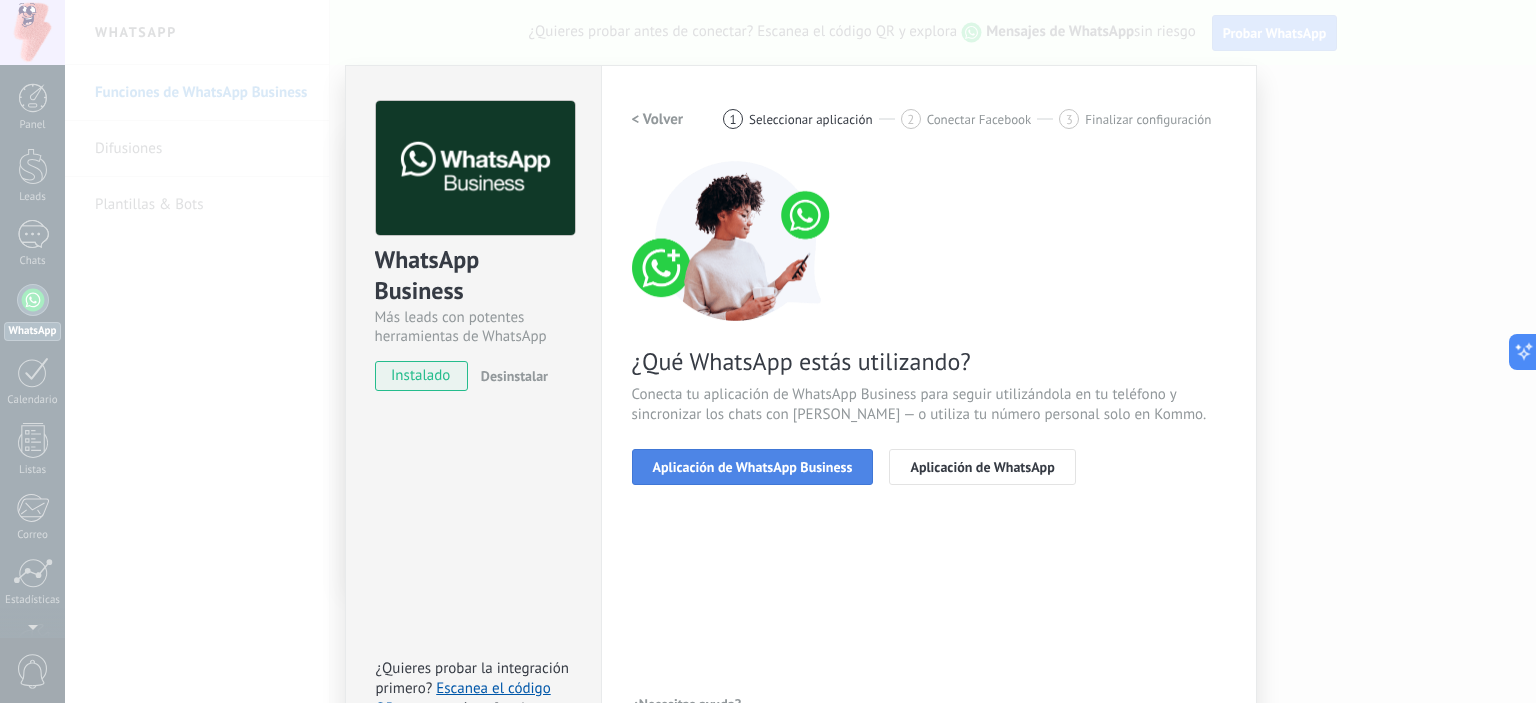click on "Aplicación de WhatsApp Business" at bounding box center [753, 467] 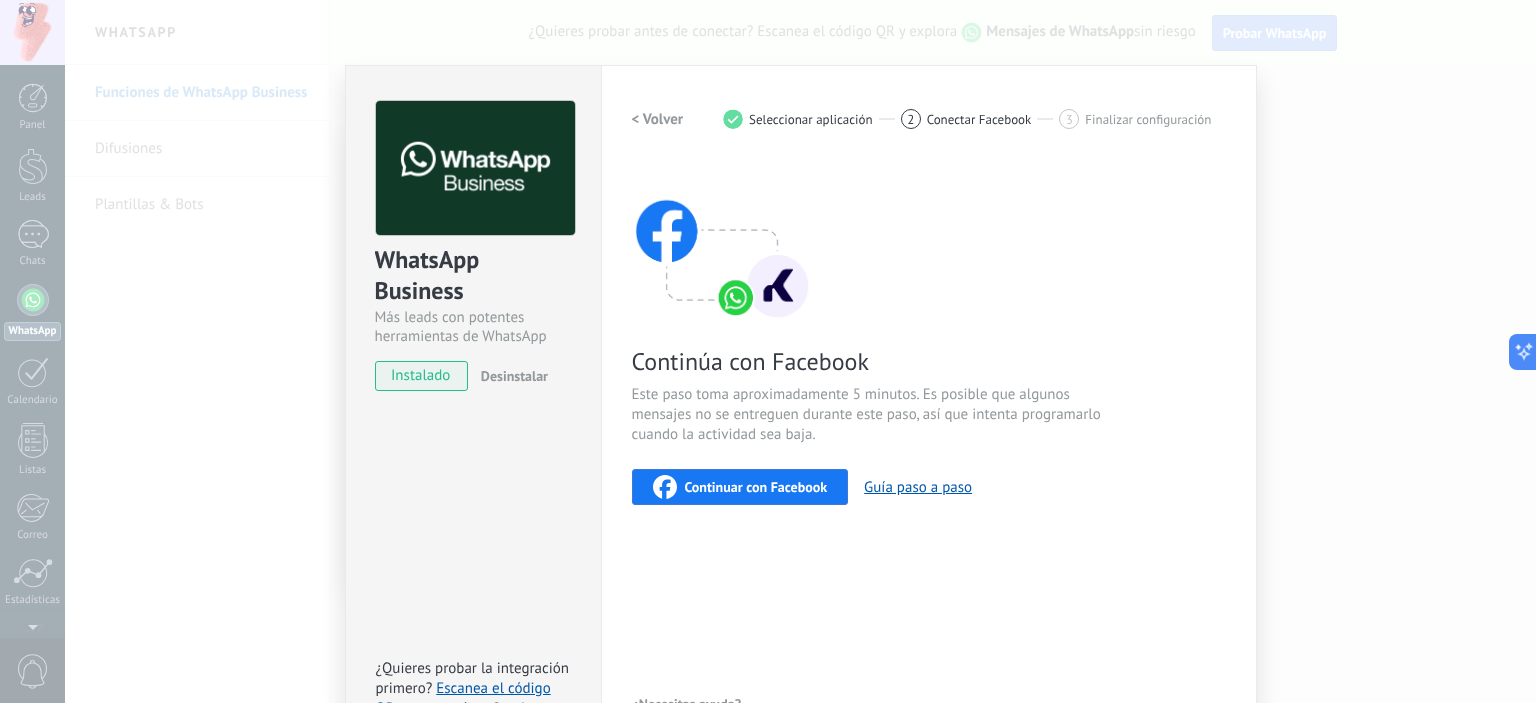 click on "Continúa con Facebook Este paso toma aproximadamente 5 minutos. Es posible que algunos mensajes no se entreguen durante este paso, así que intenta programarlo cuando la actividad sea baja. Continuar con Facebook Guía paso a paso" at bounding box center (929, 333) 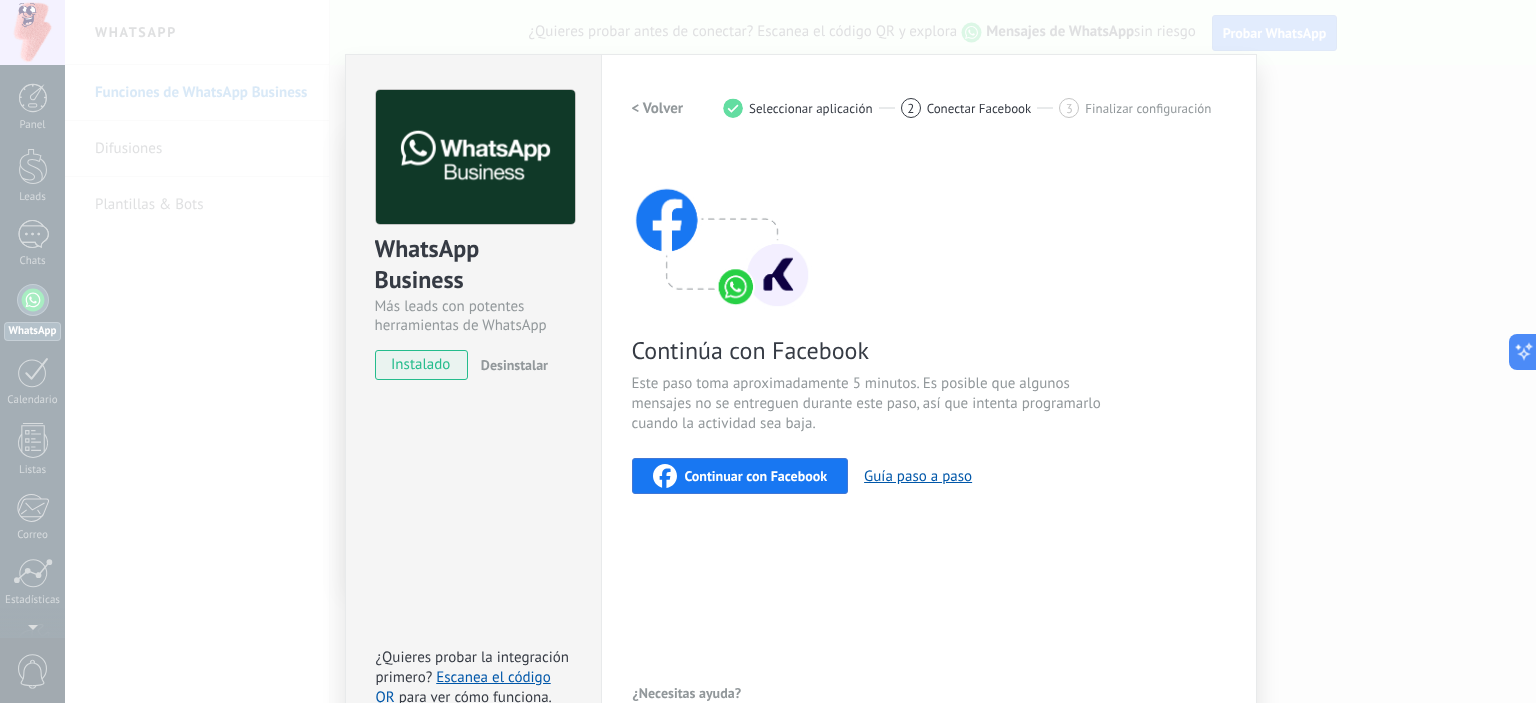scroll, scrollTop: 0, scrollLeft: 0, axis: both 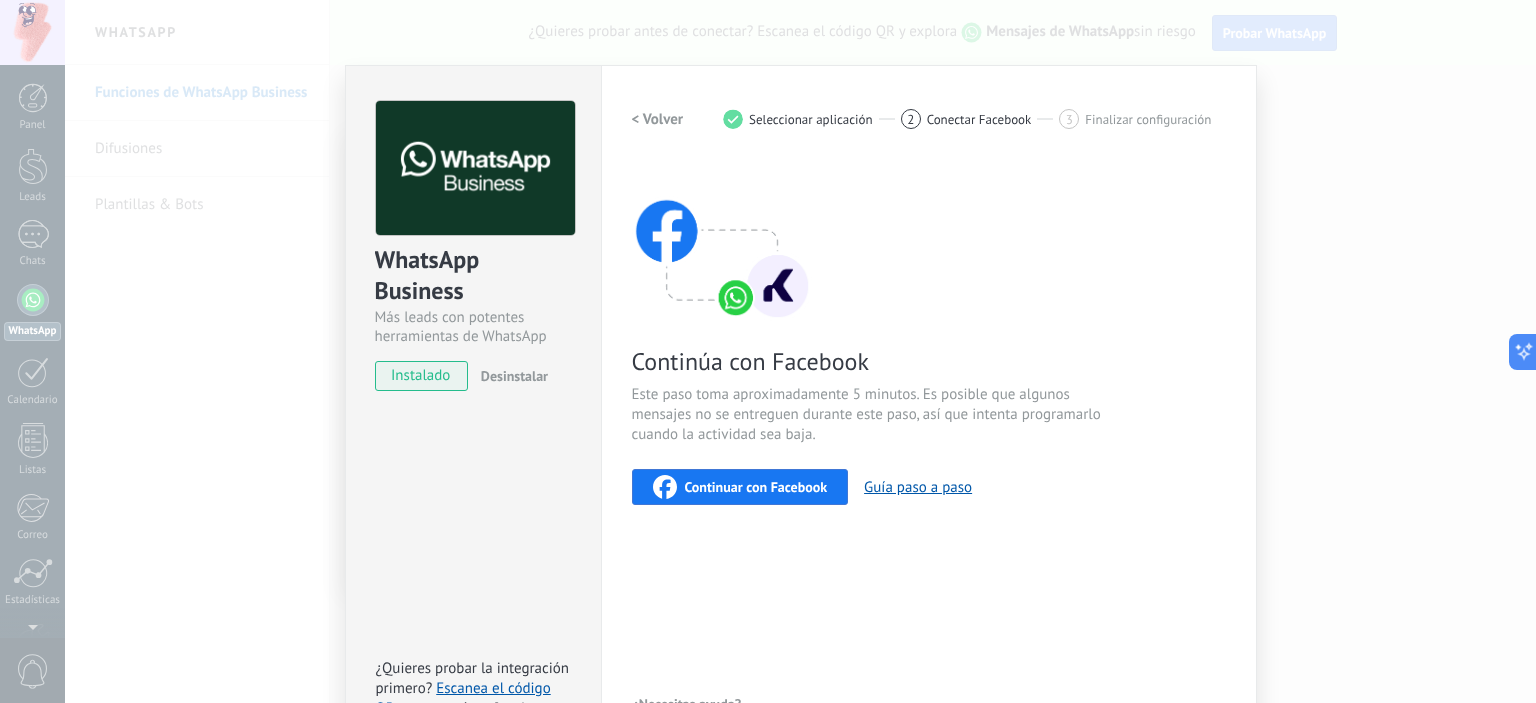 click on "Continúa con Facebook Este paso toma aproximadamente 5 minutos. Es posible que algunos mensajes no se entreguen durante este paso, así que intenta programarlo cuando la actividad sea baja. Continuar con Facebook Guía paso a paso" at bounding box center (929, 333) 